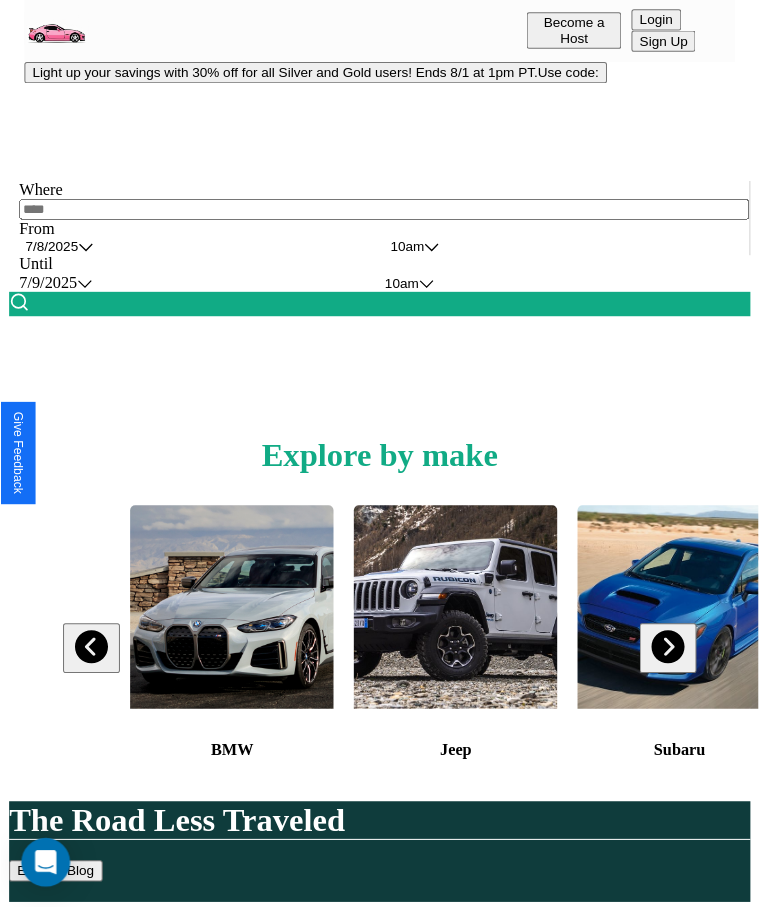scroll, scrollTop: 0, scrollLeft: 0, axis: both 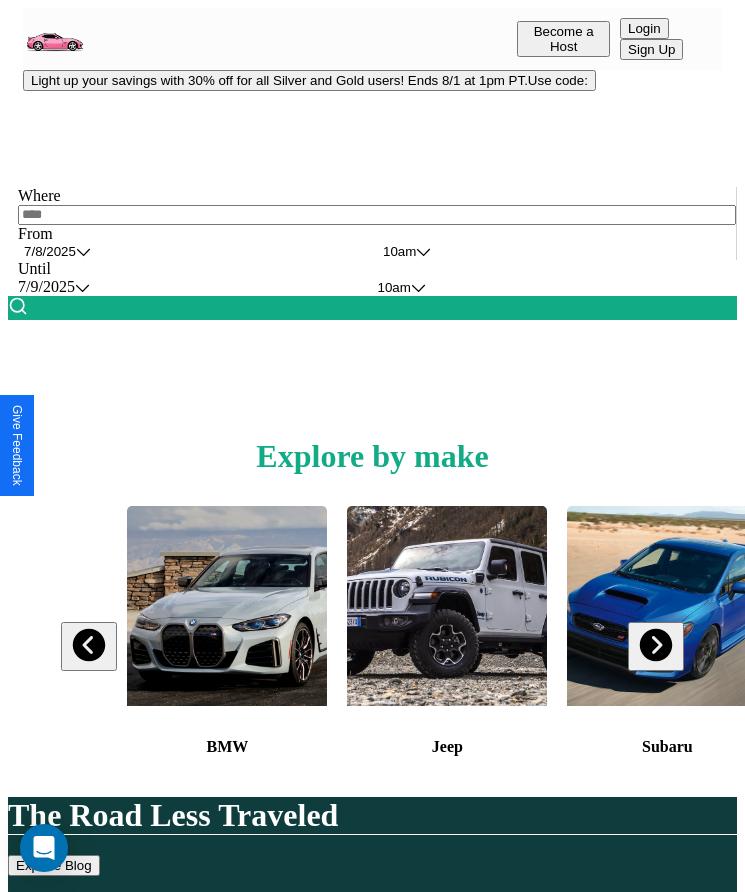 click at bounding box center [377, 215] 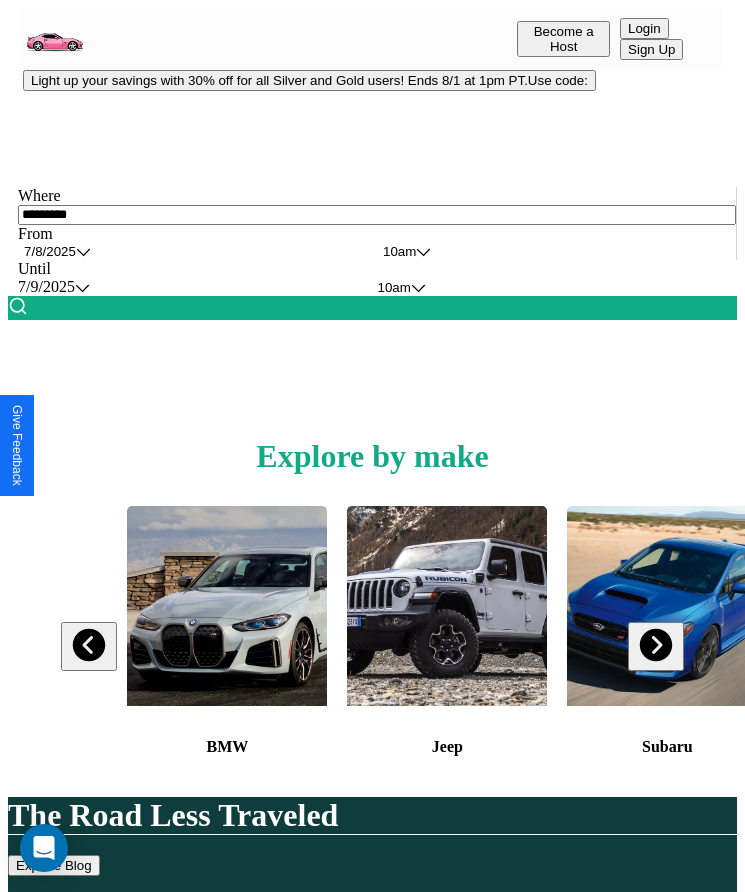 type on "*********" 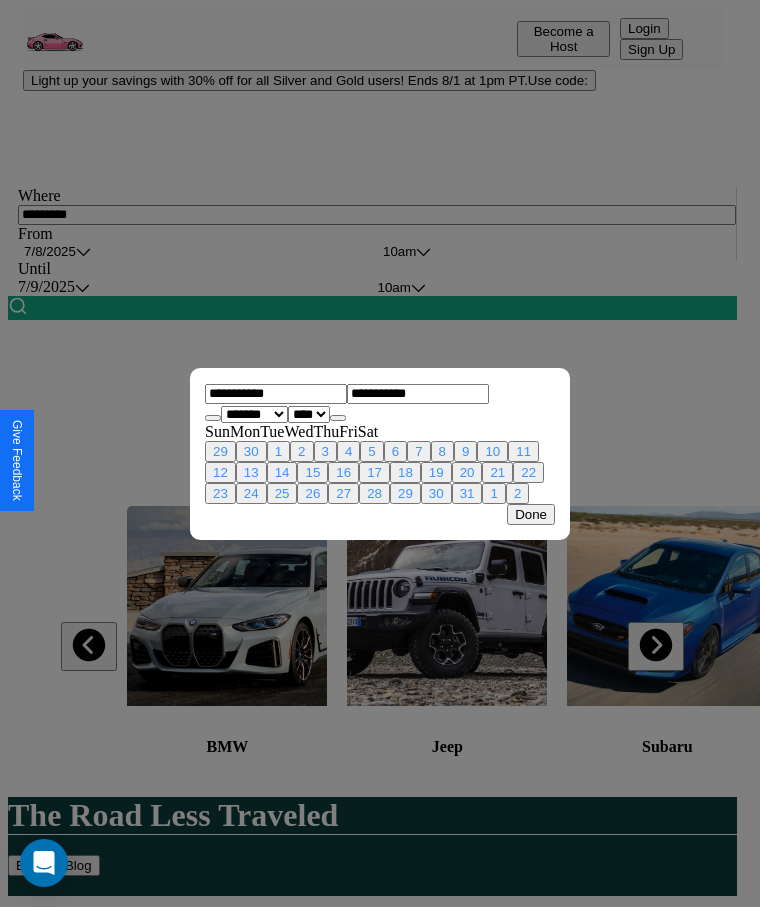 click on "******* ******** ***** ***** *** **** **** ****** ********* ******* ******** ********" at bounding box center [254, 414] 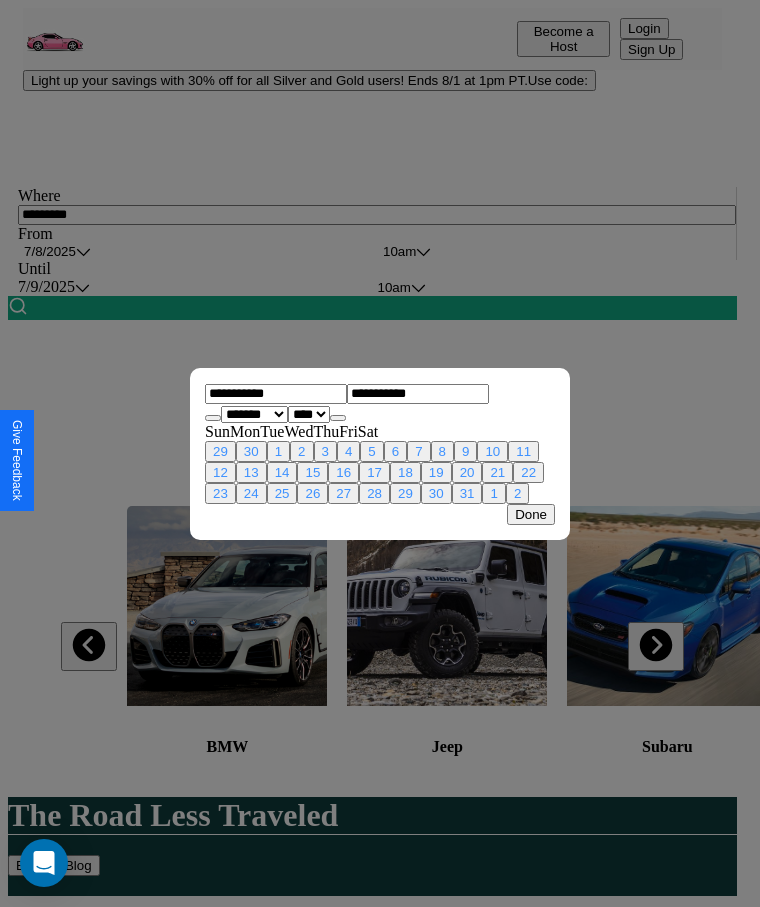 click on "20" at bounding box center [467, 472] 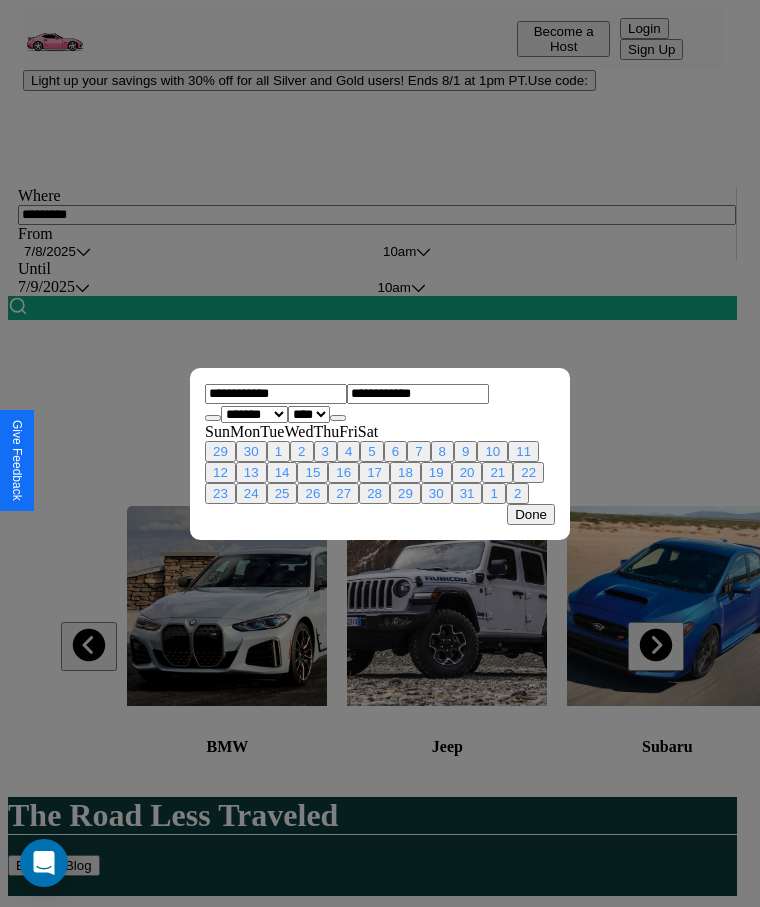 click on "23" at bounding box center [220, 493] 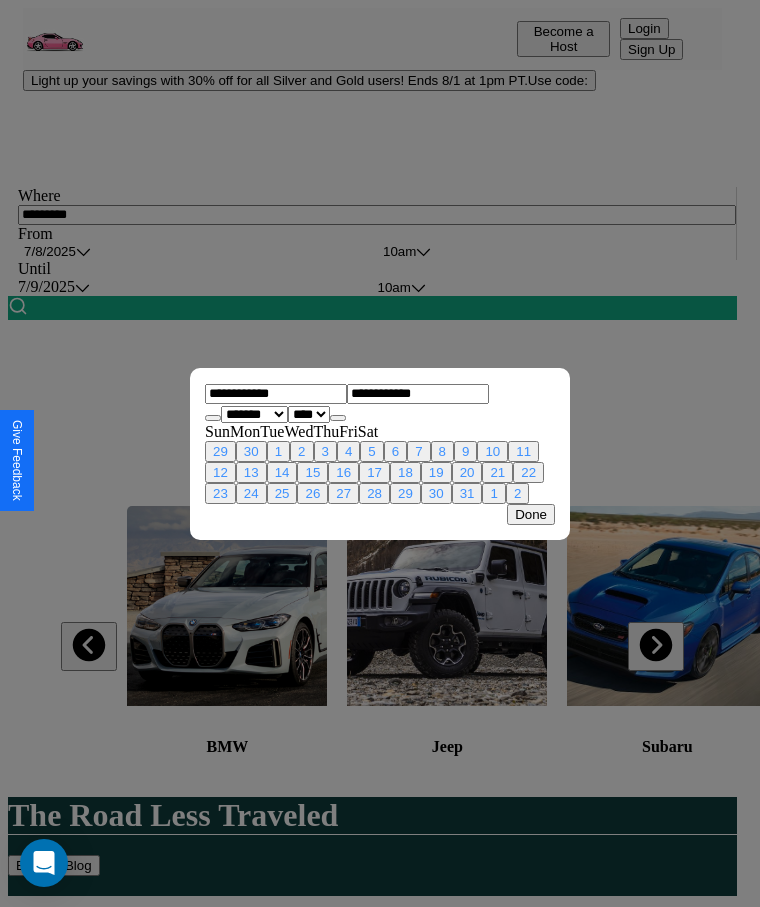 click on "Done" at bounding box center (531, 514) 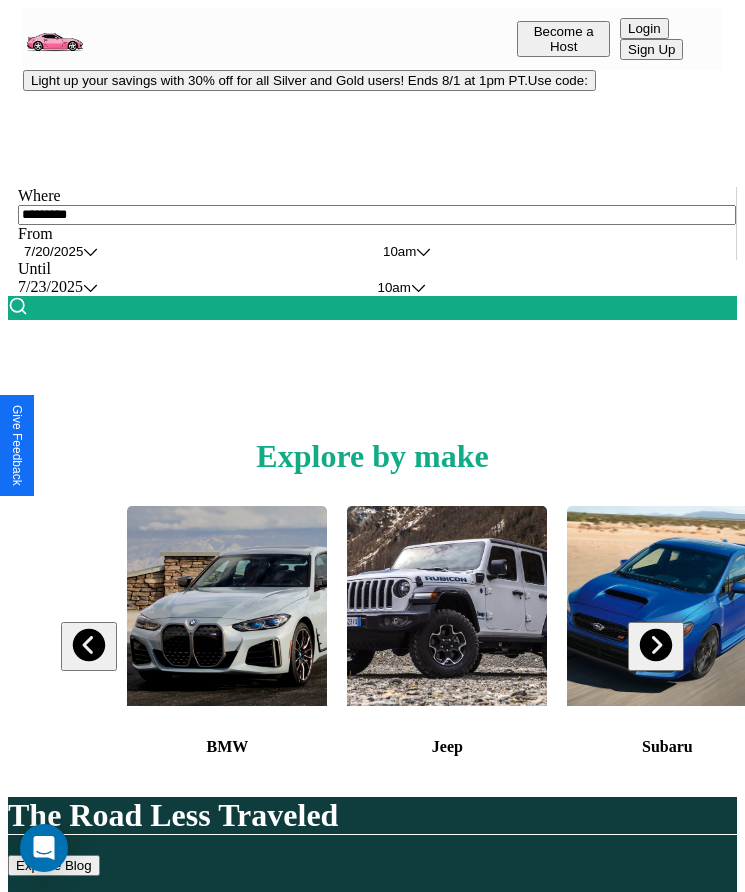 click at bounding box center [18, 306] 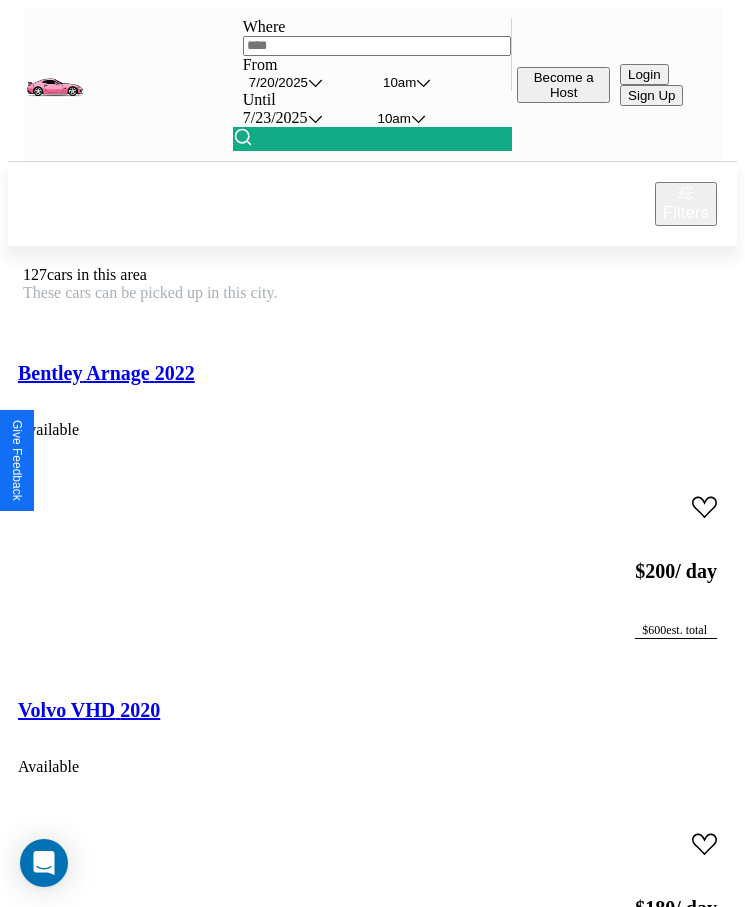click on "Filters" at bounding box center [686, 213] 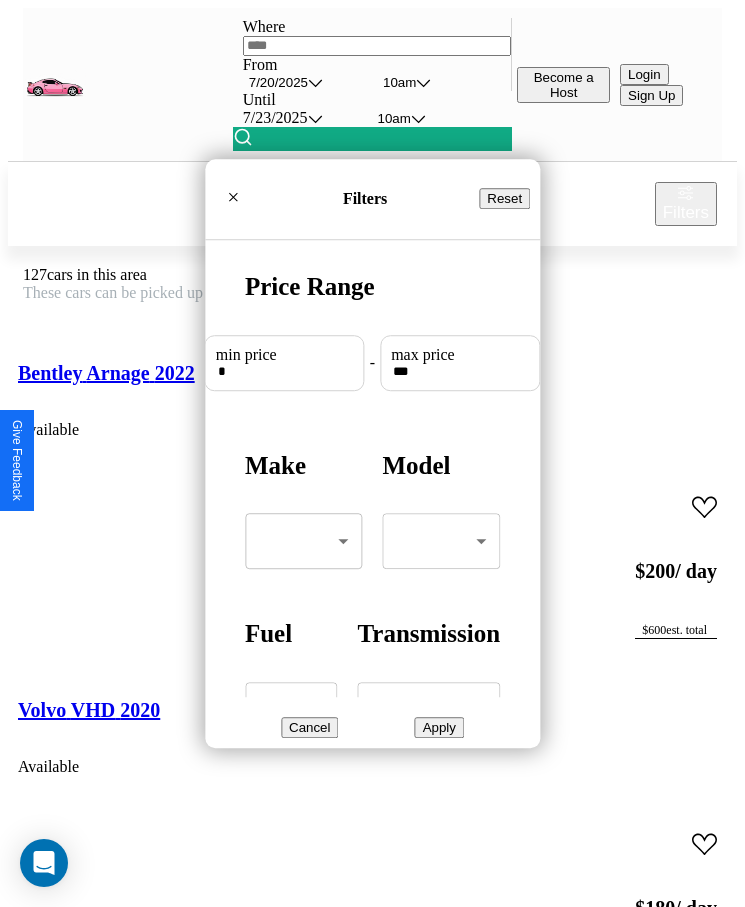 click on "CarGo Where From [DATE] [TIME] Until [DATE] [TIME] Become a Host Login Sign Up [CITY] Filters 127  cars in this area These cars can be picked up in this city. Bentley   Arnage   2022 Available $ 200  / day $ 600  est. total Volvo   VHD   2020 Available $ 180  / day $ 540  est. total Mercedes   400   2024 Available $ 80  / day $ 240  est. total Nissan   GT-R   2021 Available $ 80  / day $ 240  est. total Maserati   Ghibli   2017 Available $ 140  / day $ 420  est. total Jaguar   XJ   2018 Available $ 30  / day $ 90  est. total Tesla   Cybertruck   2014 Available $ 140  / day $ 420  est. total Volvo   EX40   2023 Available $ 50  / day $ 150  est. total Subaru   Standard   2022 Available $ 180  / day $ 540  est. total Land Rover   Range Rover   2017 Available $ 90  / day $ 270  est. total Chrysler   Sebring   2019 Available $ 180  / day $ 540  est. total Jeep   Liberty   2022 Available $ 110  / day $ 330  est. total Tesla   Model 3   2021 Available $ 130  / day $ 390  est. total Aston Martin     2016" at bounding box center [372, 21589] 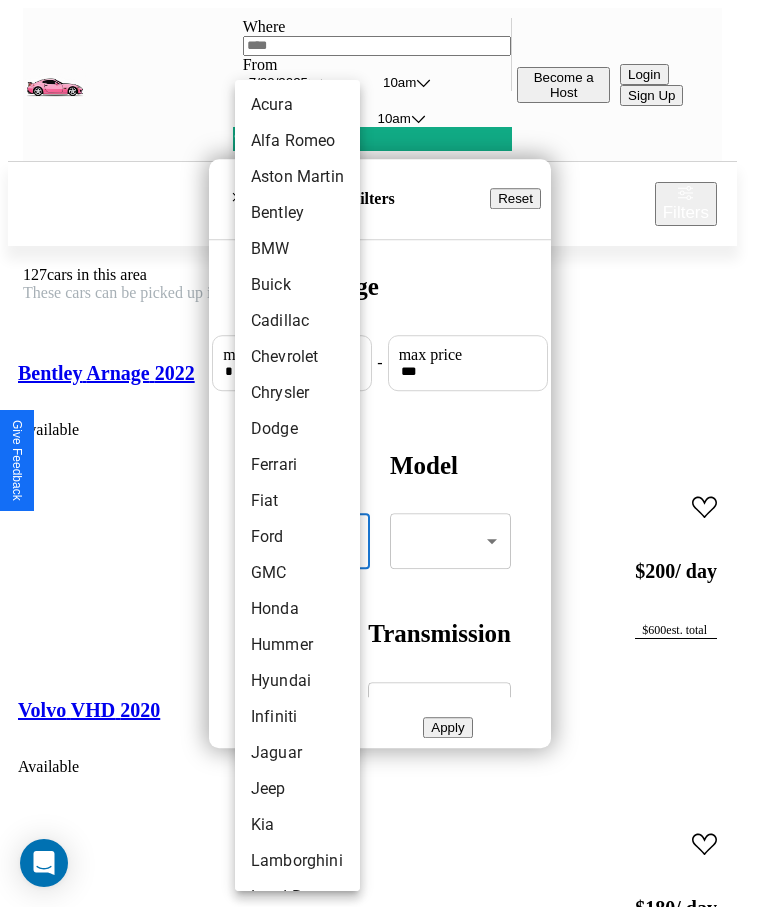 scroll, scrollTop: 161, scrollLeft: 0, axis: vertical 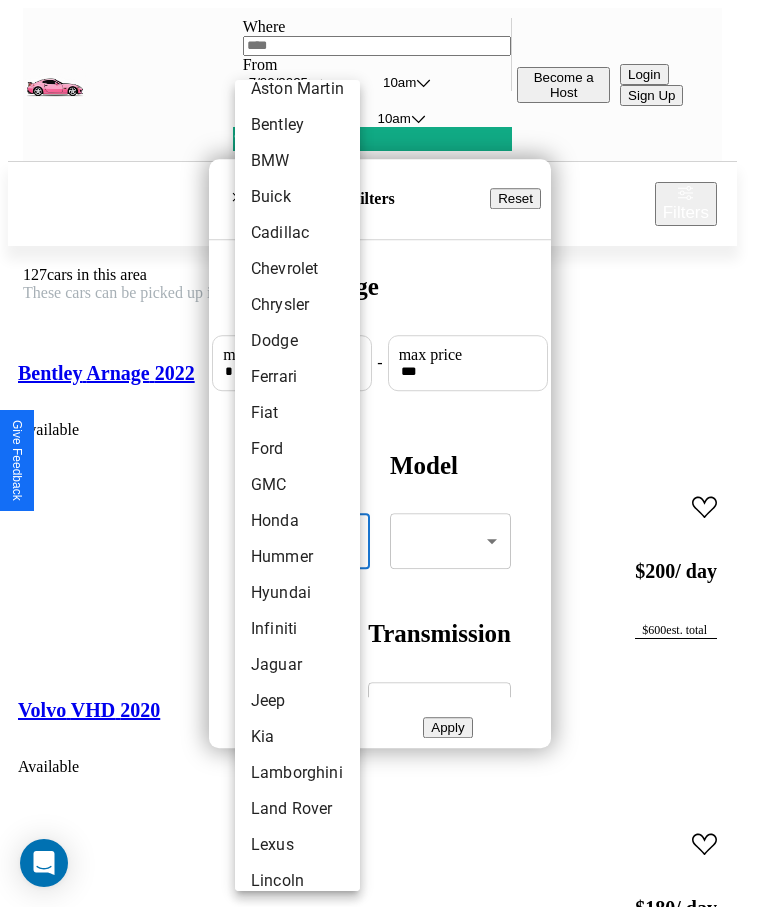 click on "GMC" at bounding box center [297, 485] 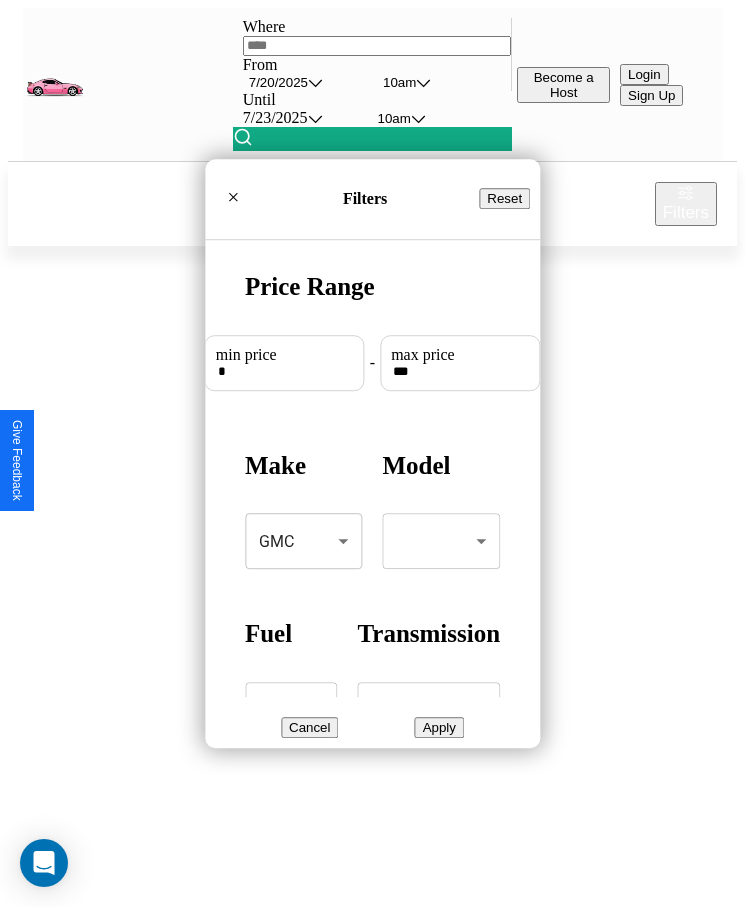 scroll, scrollTop: 0, scrollLeft: 74, axis: horizontal 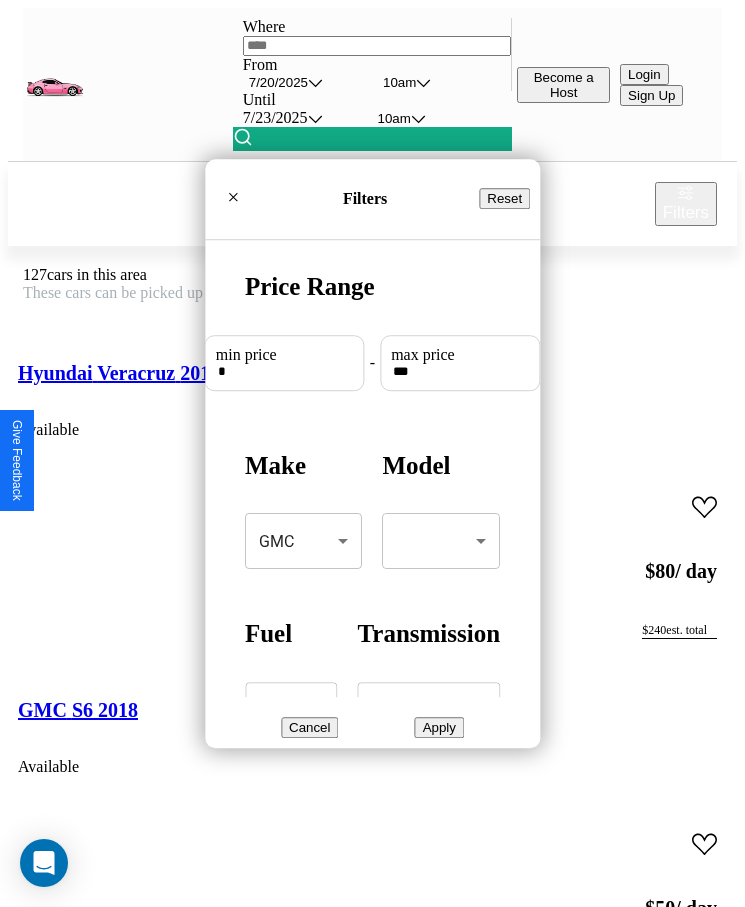 type on "***" 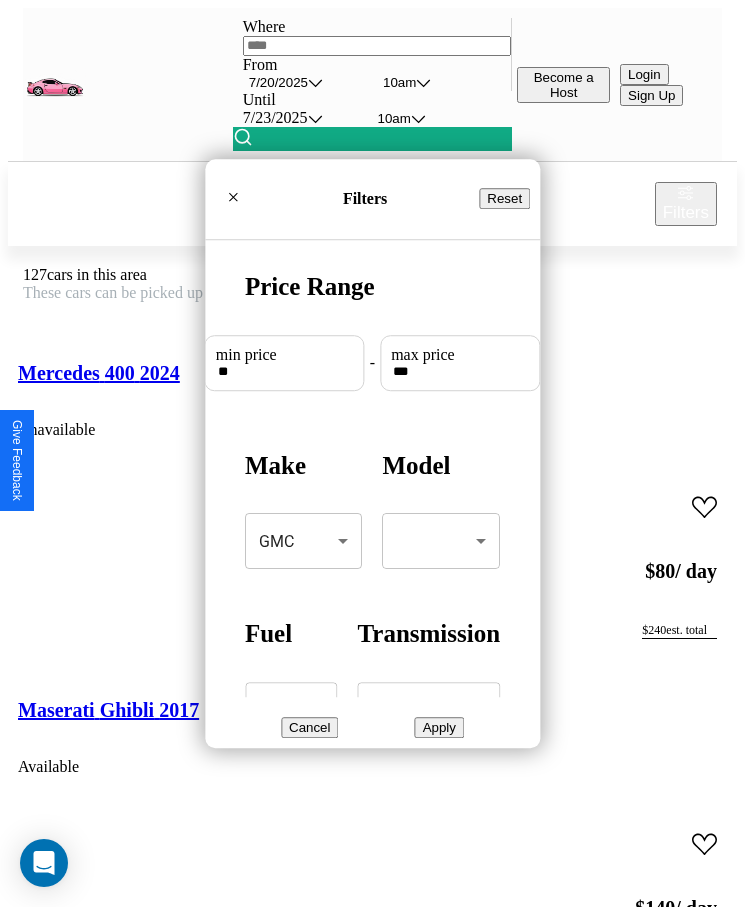 type on "**" 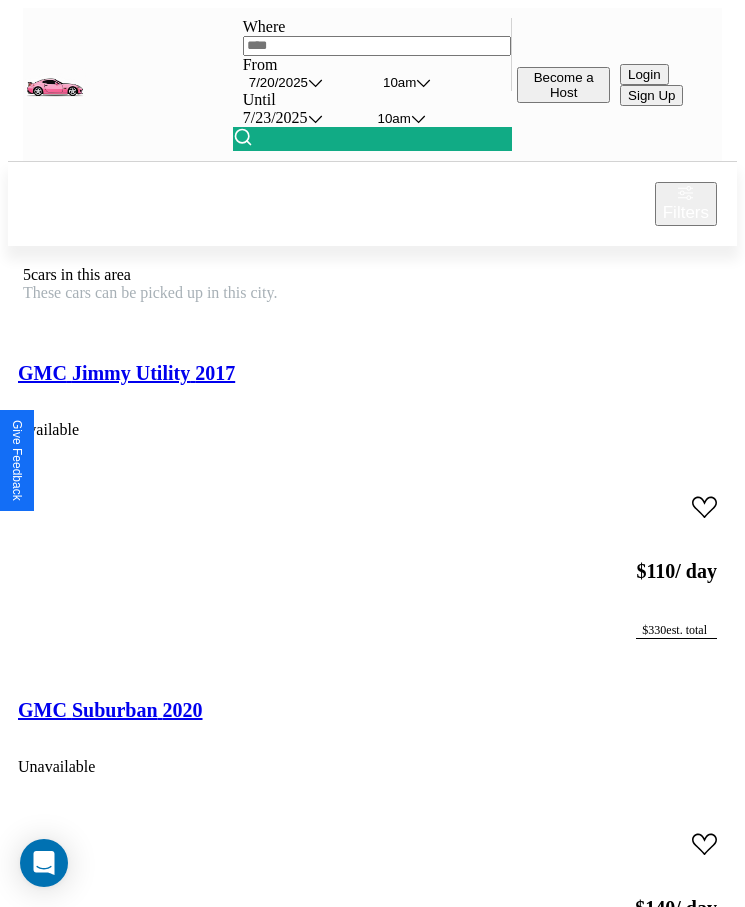scroll, scrollTop: 50, scrollLeft: 0, axis: vertical 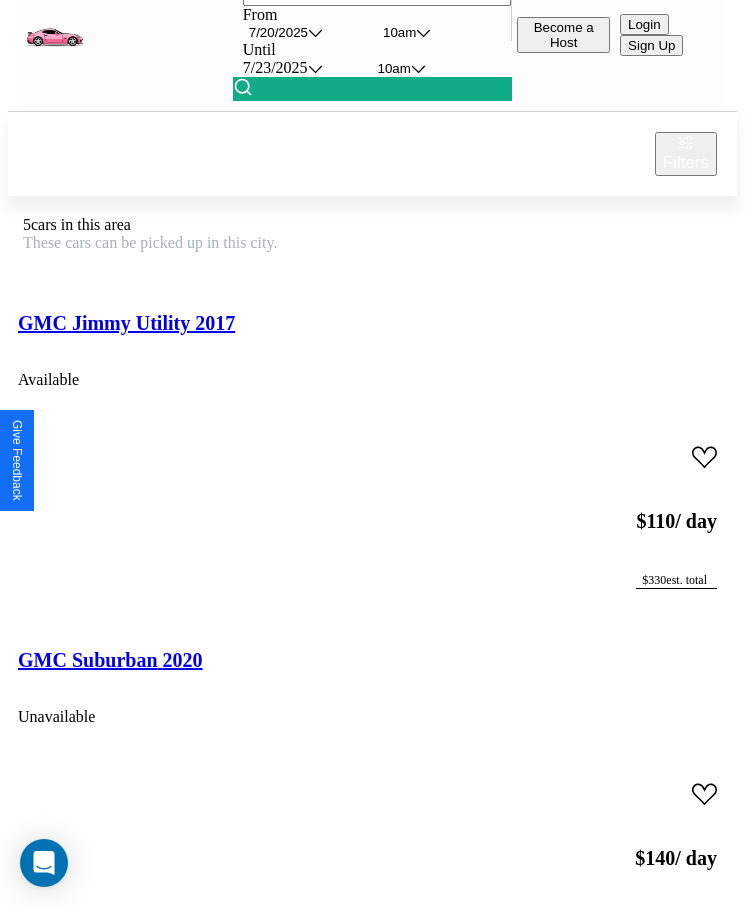 click on "GMC   Suburban   2020" at bounding box center [110, 660] 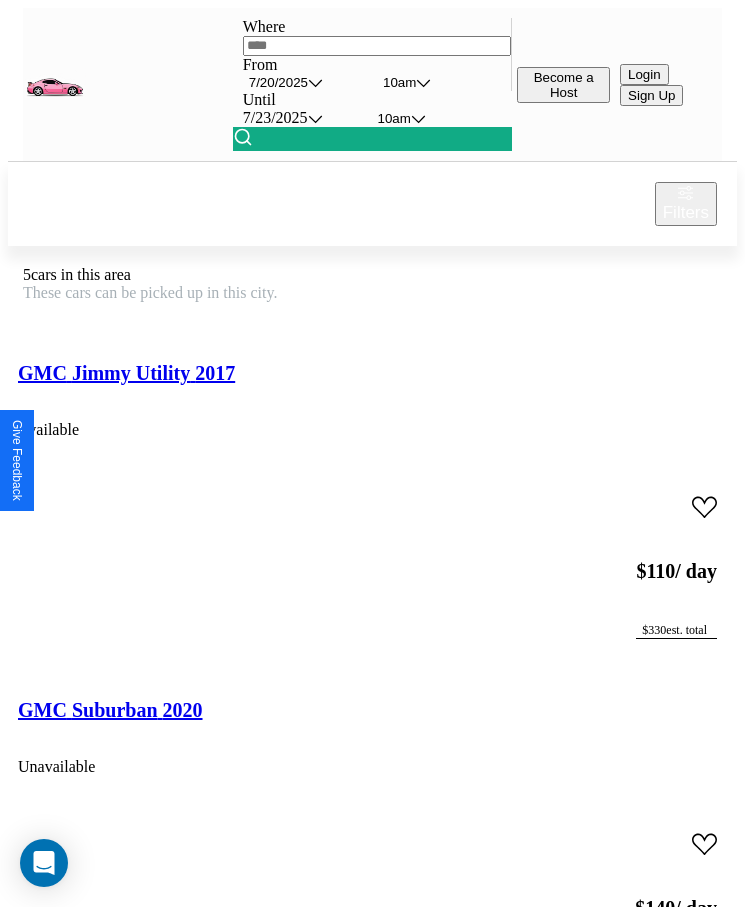 click on "GMC   Jimmy Utility   2017" at bounding box center (126, 373) 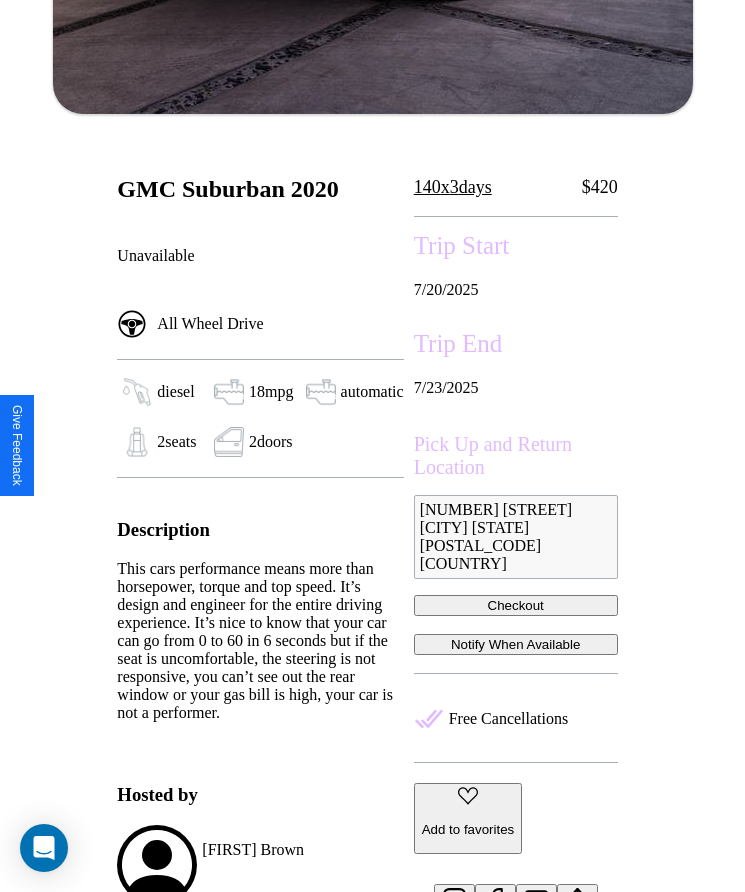 scroll, scrollTop: 539, scrollLeft: 0, axis: vertical 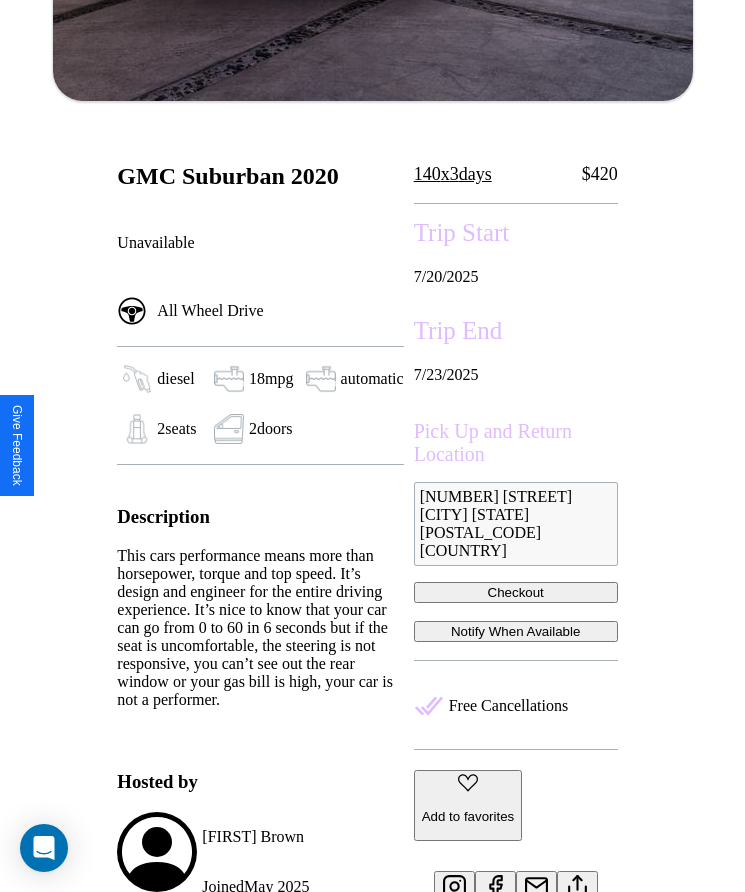 click on "Checkout" at bounding box center [516, 592] 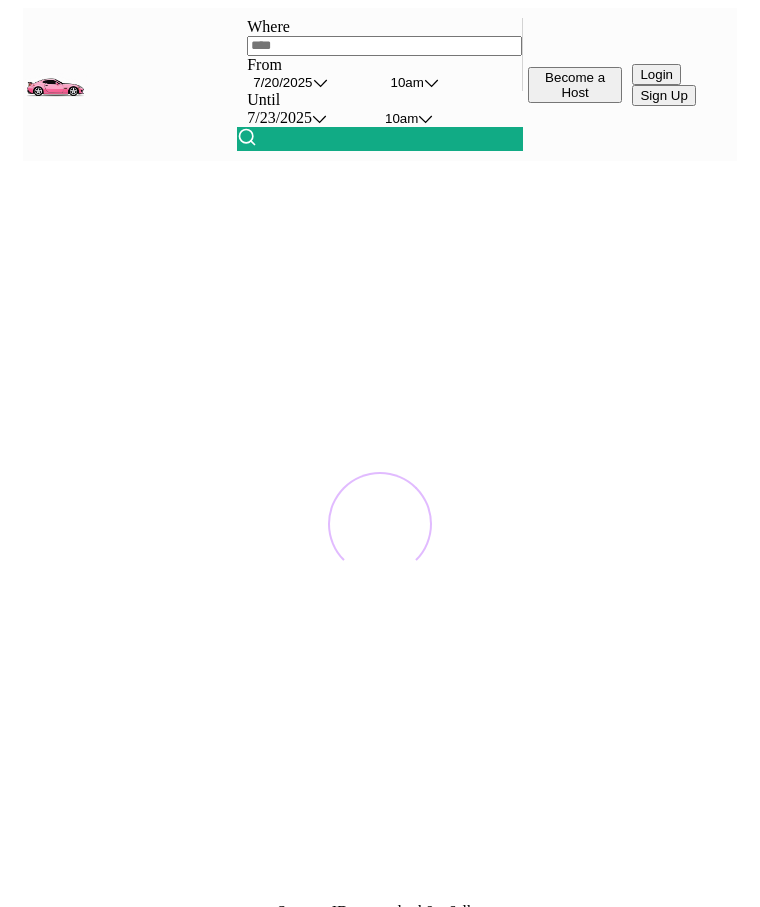 scroll, scrollTop: 0, scrollLeft: 0, axis: both 